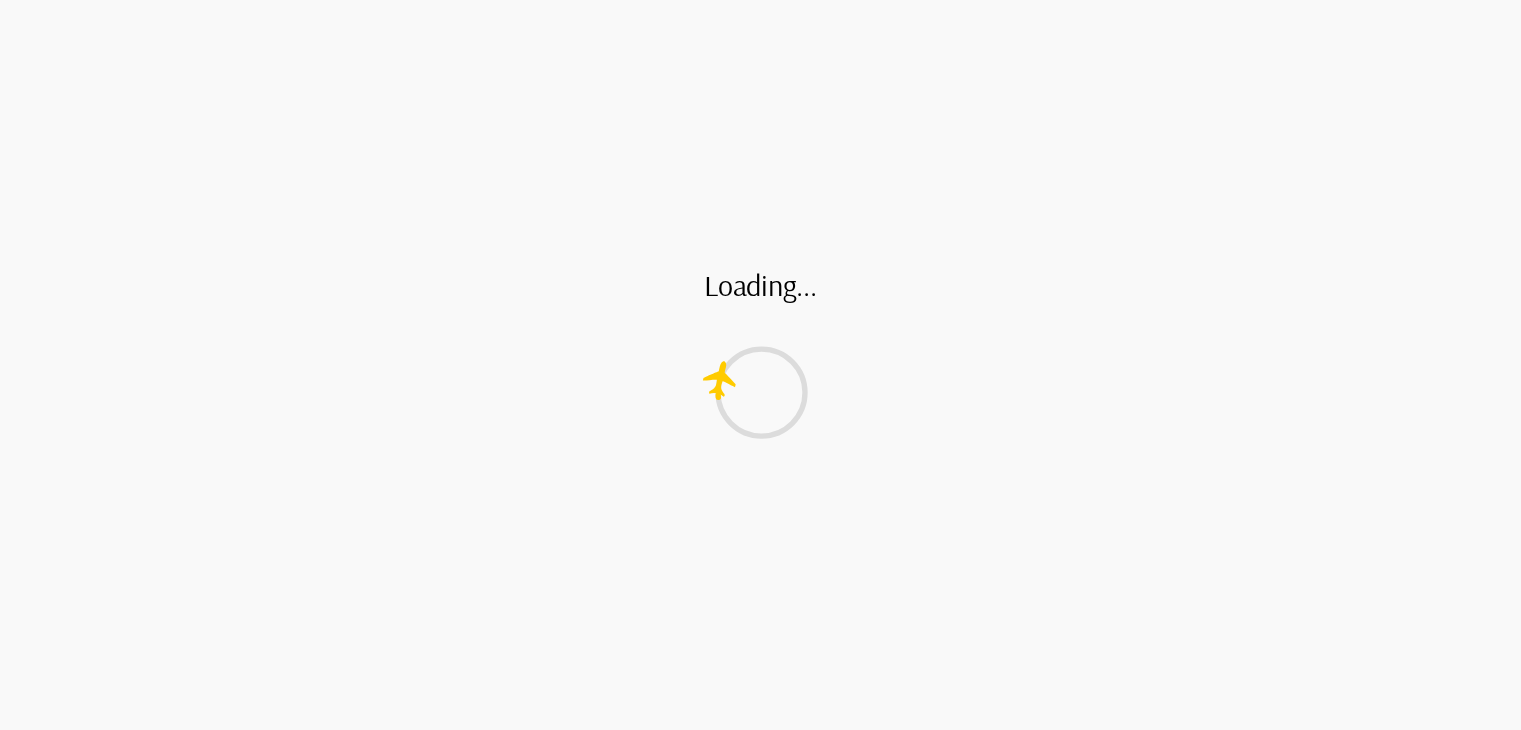 scroll, scrollTop: 0, scrollLeft: 0, axis: both 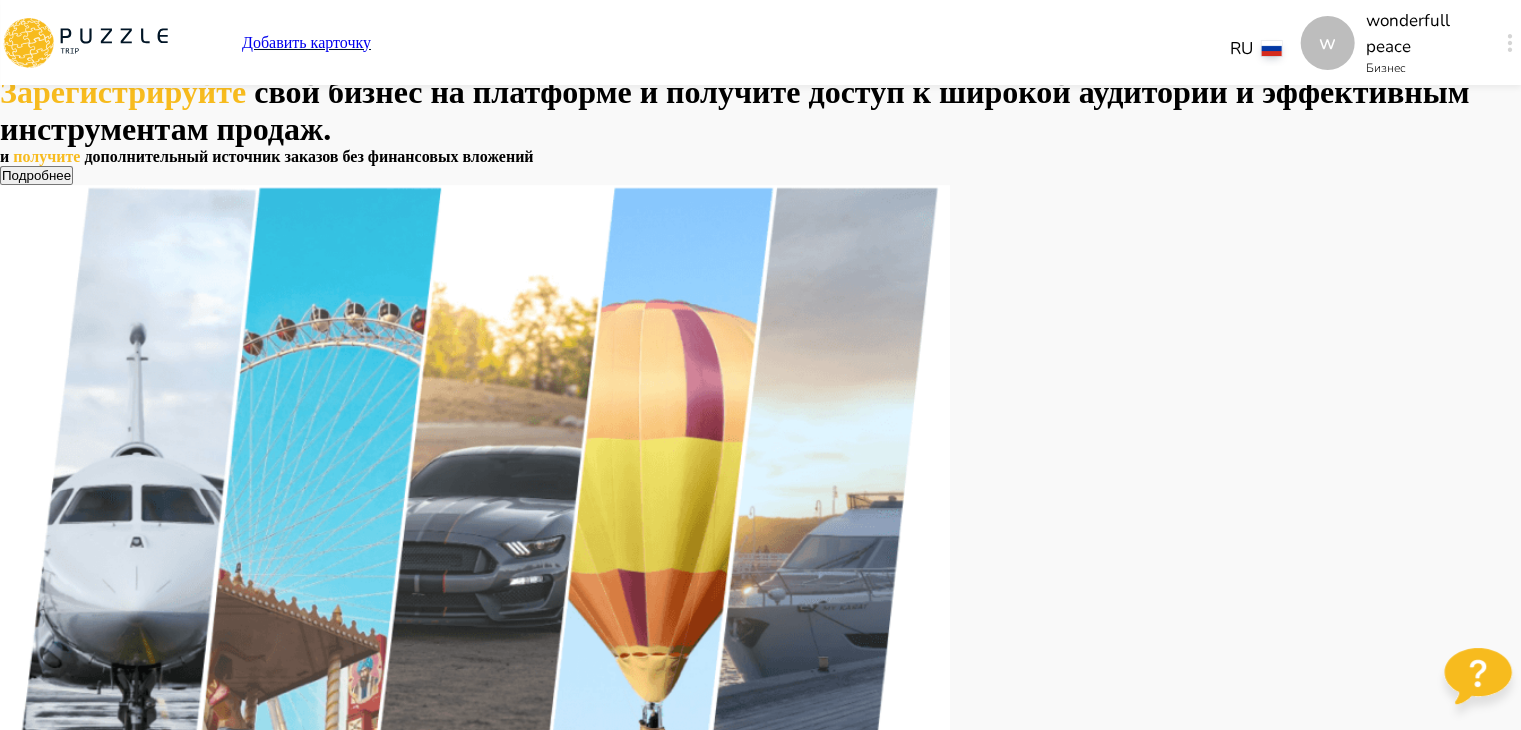 click on "w" at bounding box center [1327, 43] 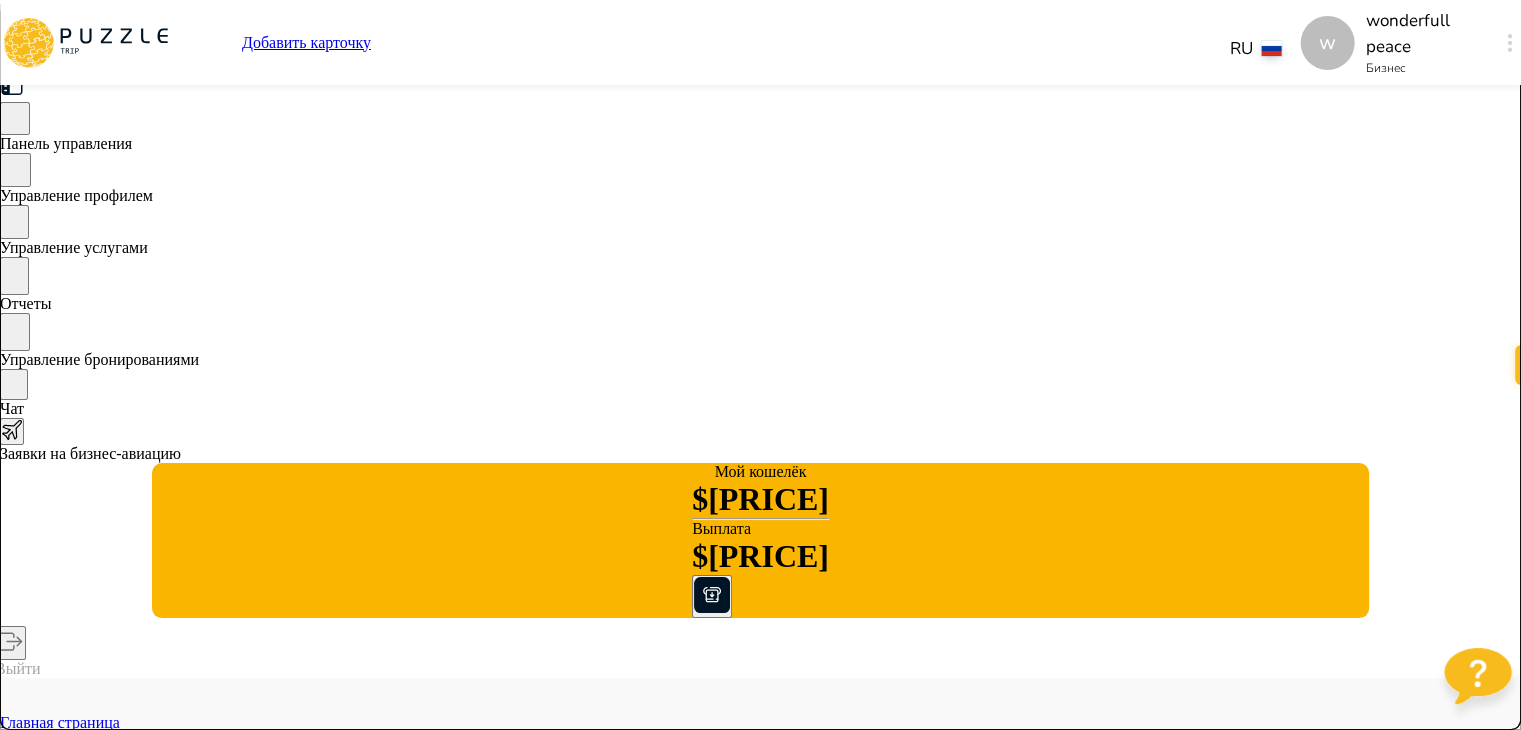 click on "Управление услугами" at bounding box center [66, 143] 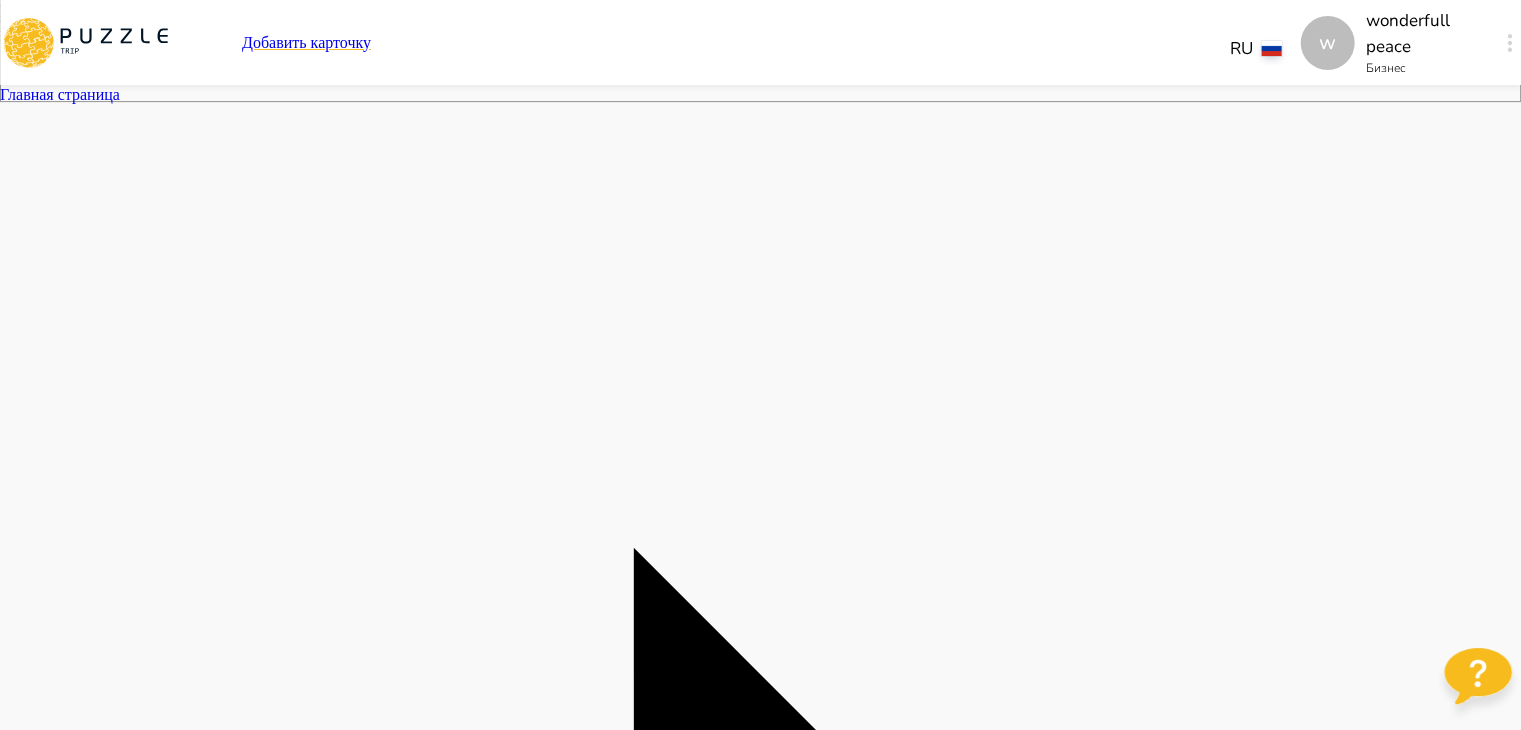 scroll, scrollTop: 700, scrollLeft: 0, axis: vertical 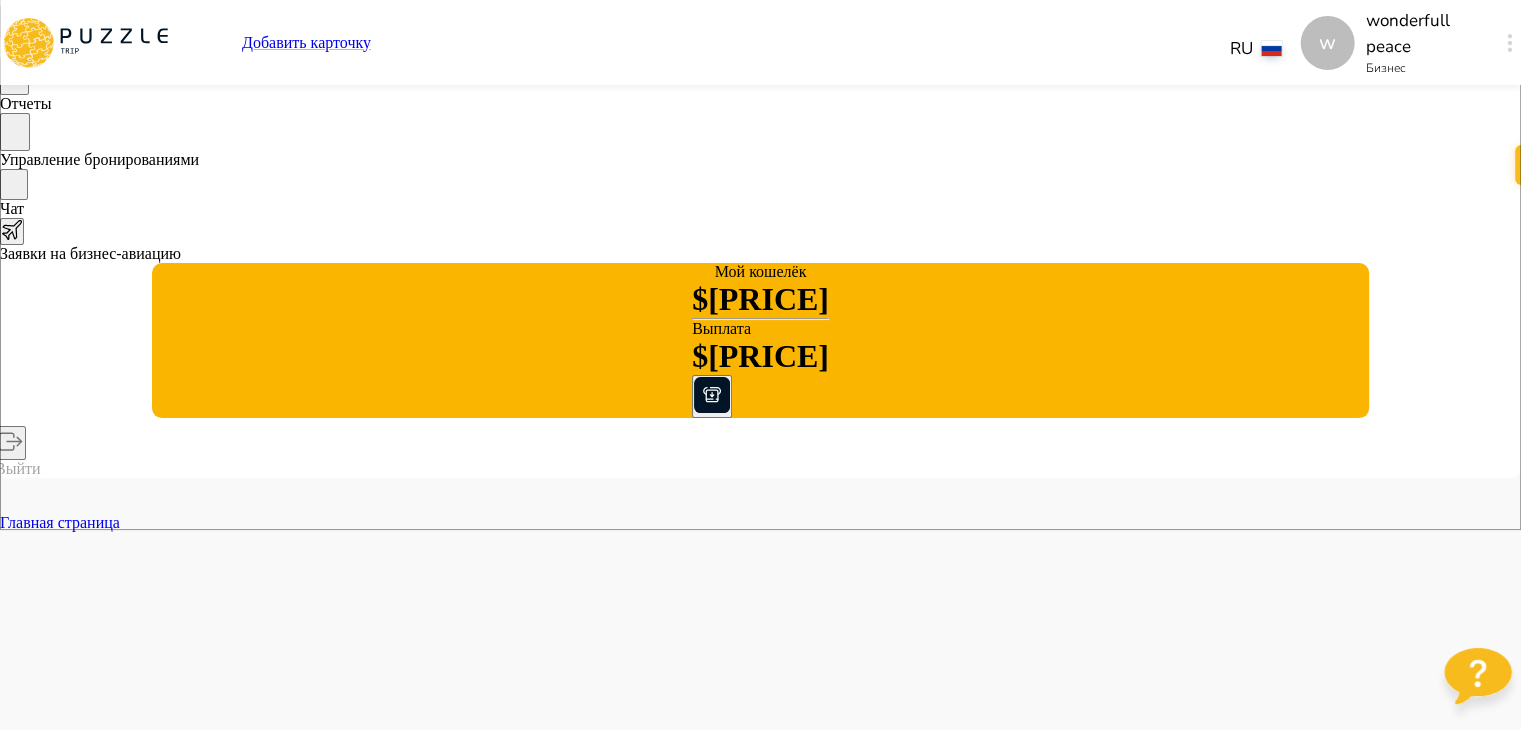 click at bounding box center (1258, 5518) 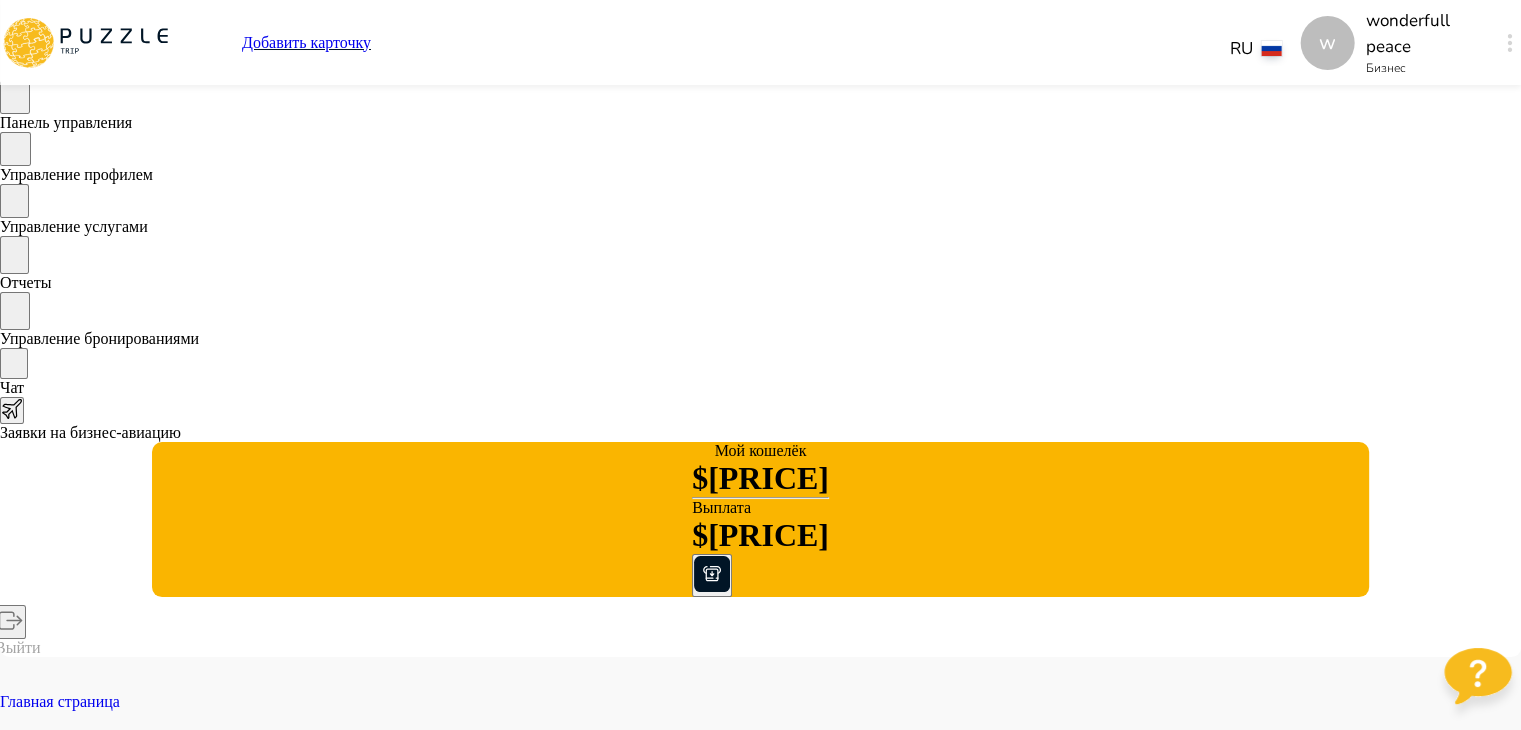 scroll, scrollTop: 0, scrollLeft: 0, axis: both 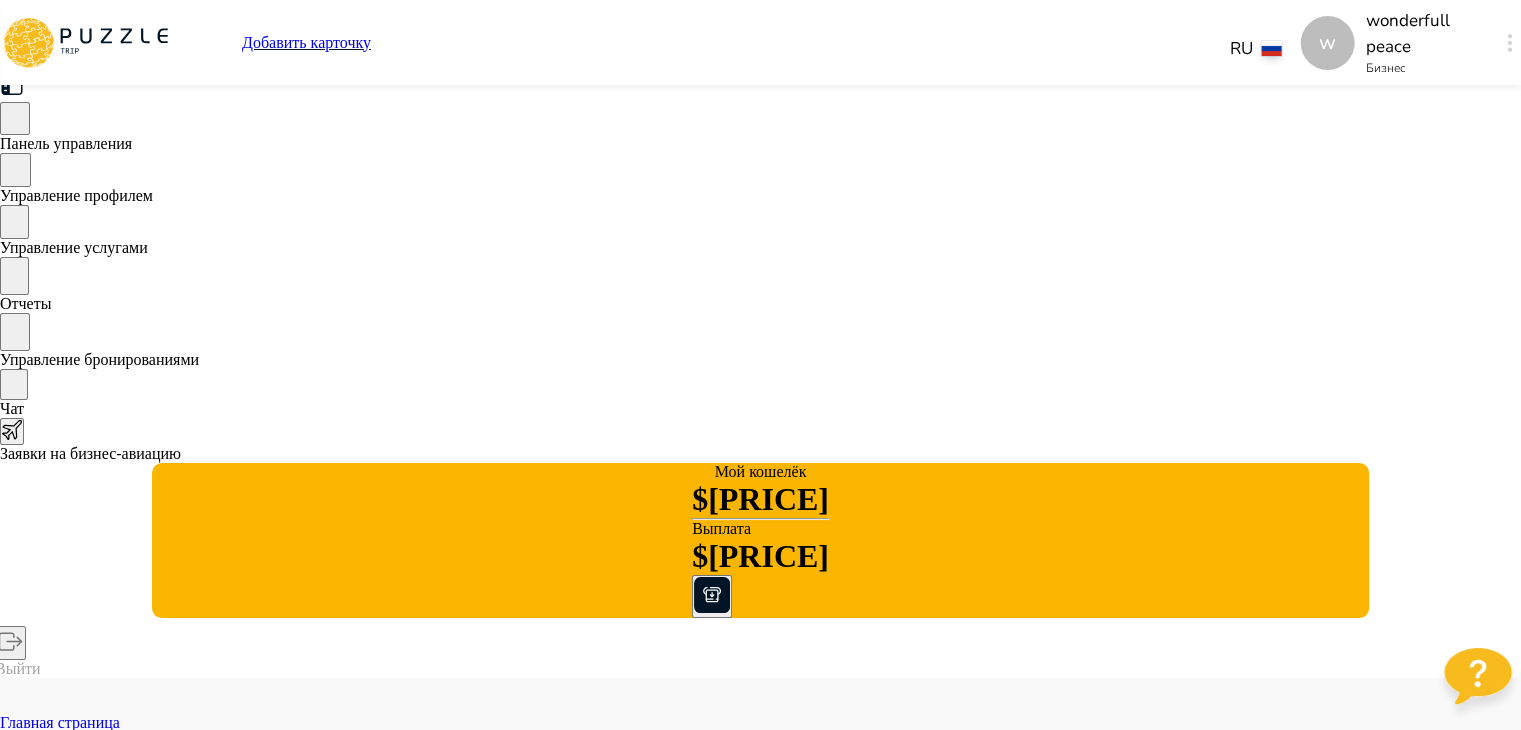 click on "Назад" at bounding box center (46, 3853) 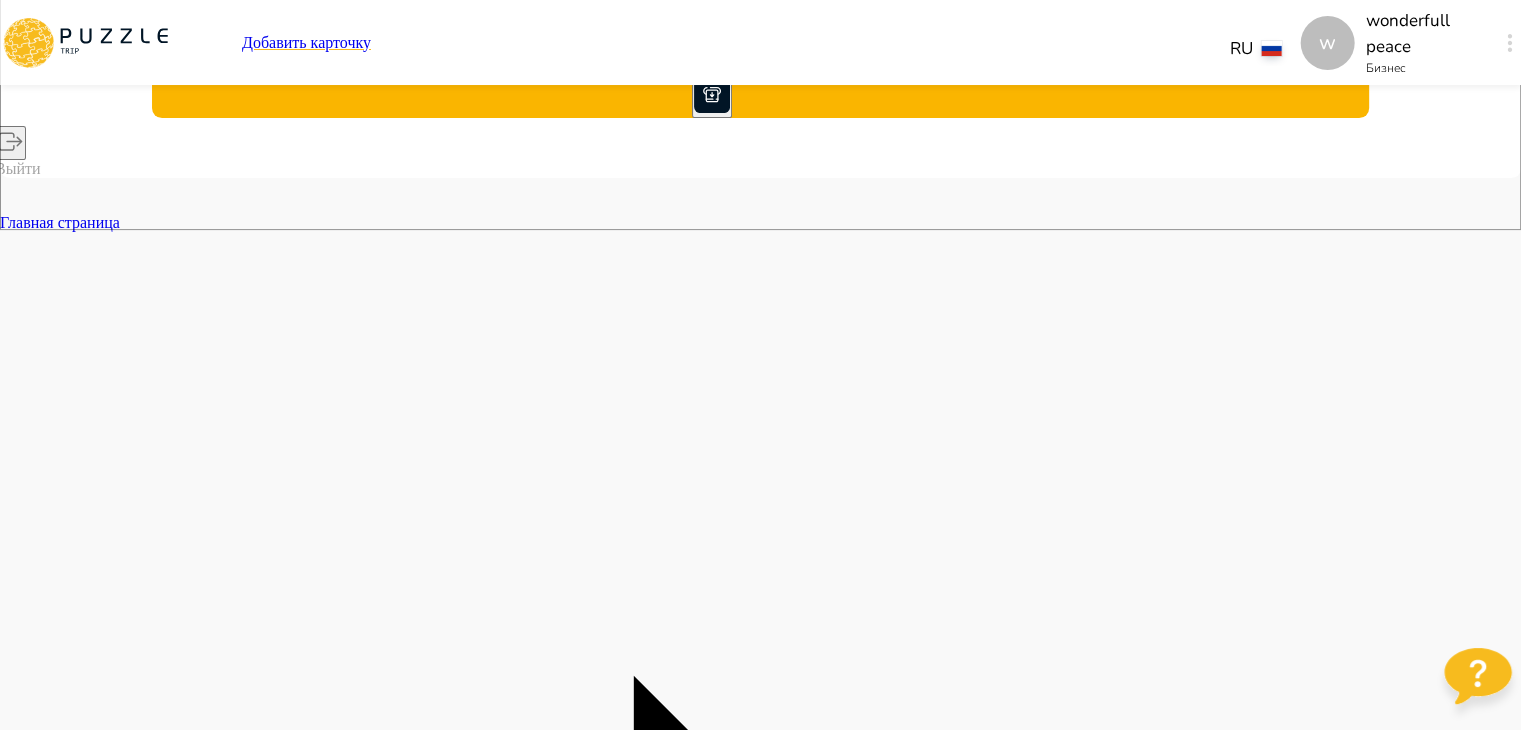 scroll, scrollTop: 600, scrollLeft: 0, axis: vertical 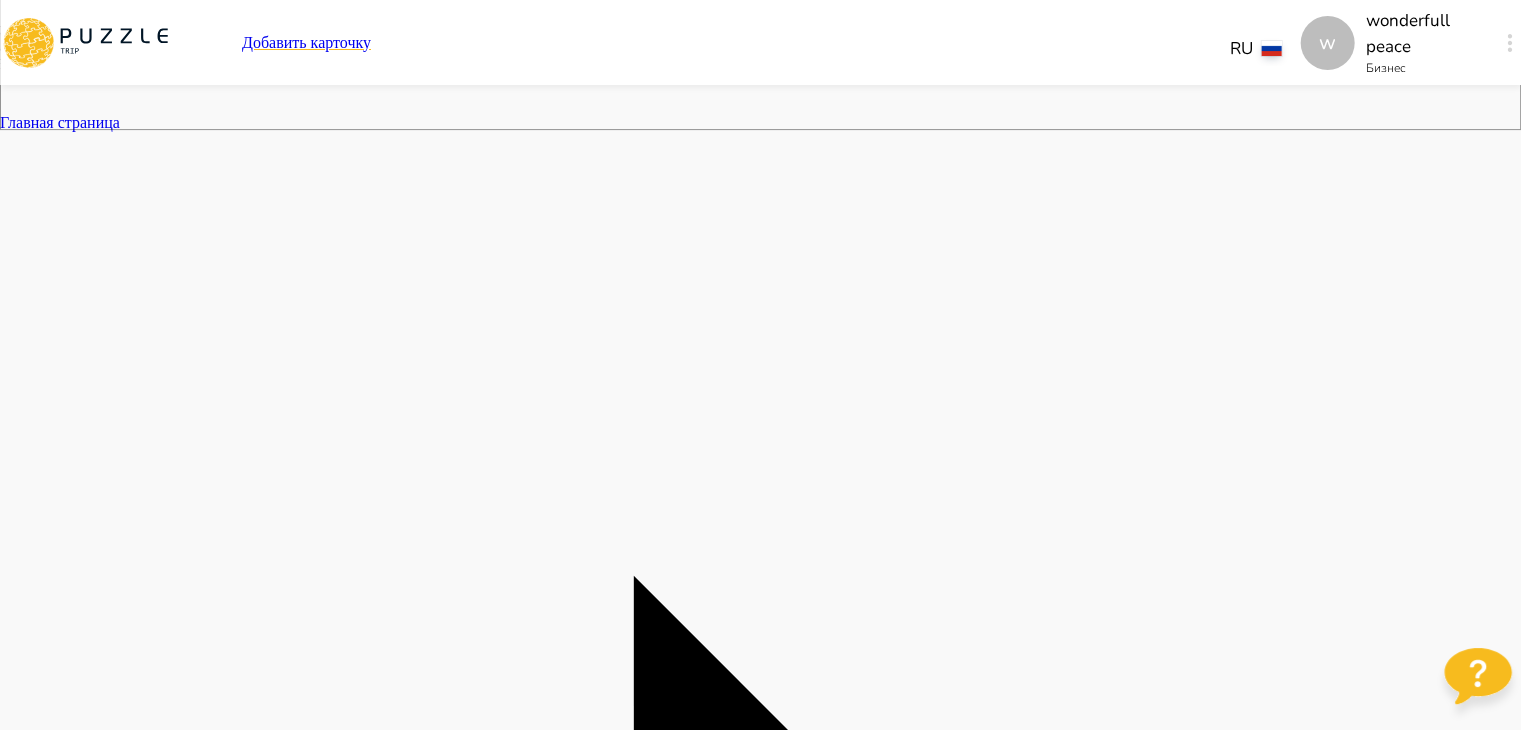 click at bounding box center (1258, 5118) 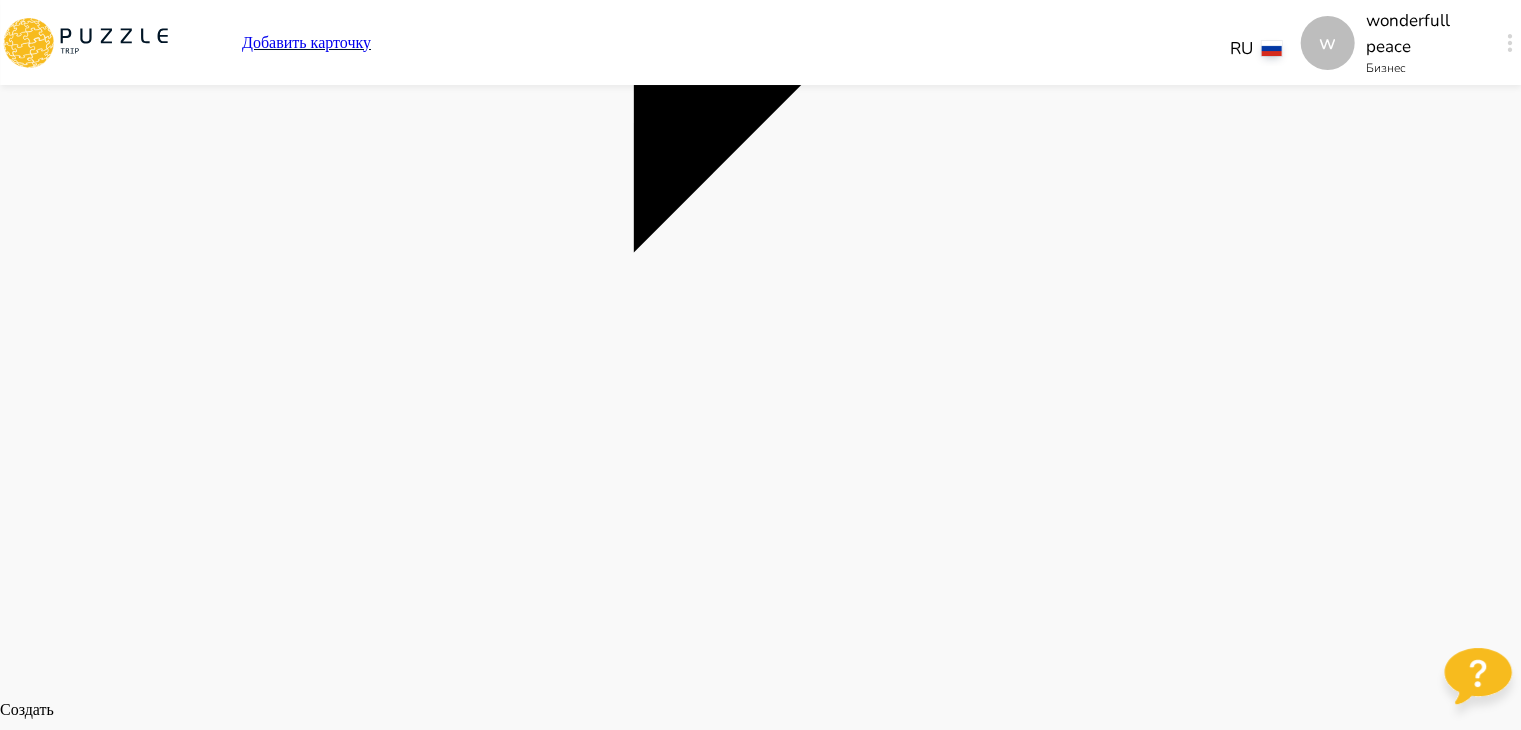 scroll, scrollTop: 3200, scrollLeft: 0, axis: vertical 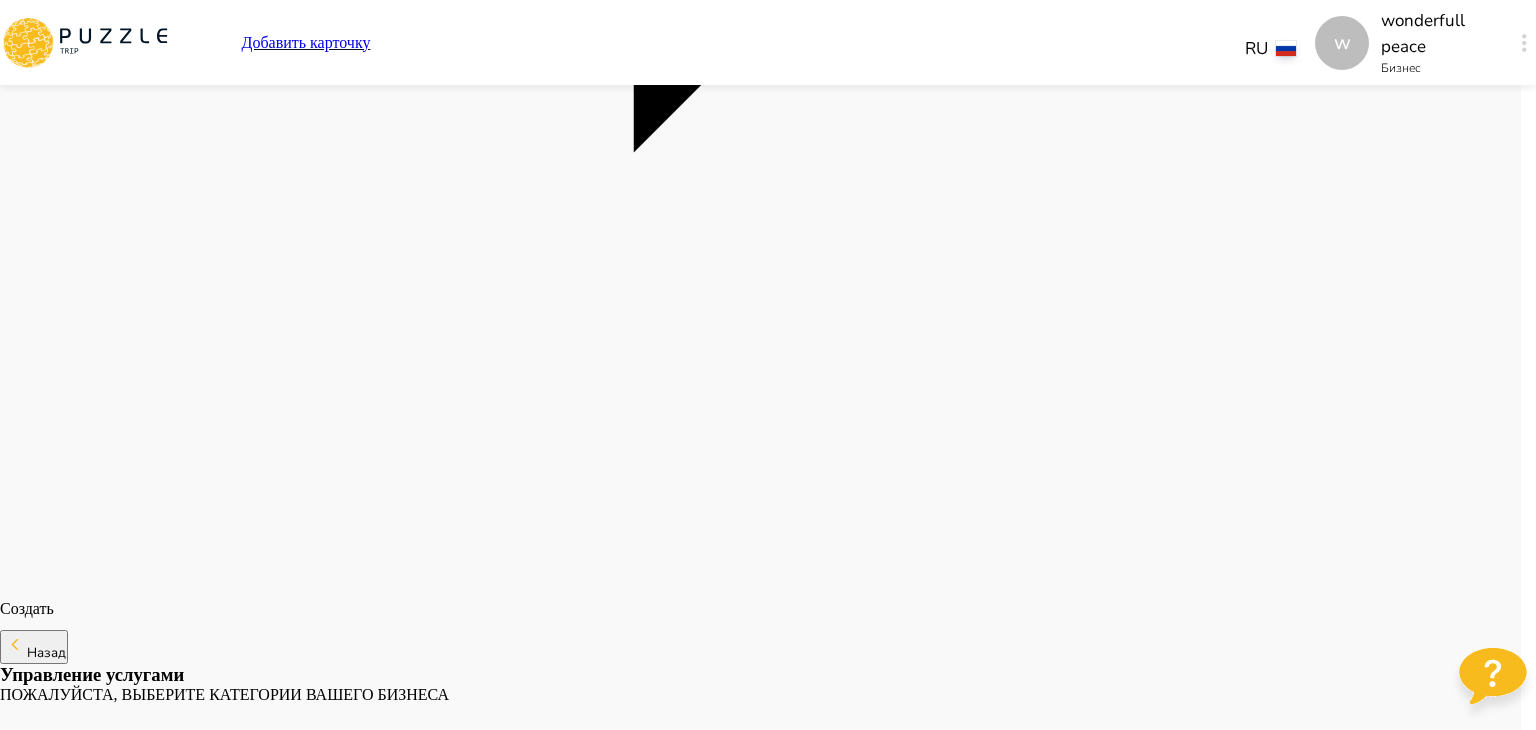 click on "w Добавить карточку RU   ** w wonderfull peace  Бизнес w Панель управления Управление профилем Управление услугами Отчеты Управление бронированиями Чат Заявки на бизнес-авиацию Мой кошелёк $ [PRICE] Выплата   $ [PRICE] Выйти Главная страница Управление услугами Создать Назад Управление услугами ПОЖАЛУЙСТА, ВЫБЕРИТЕ КАТЕГОРИИ ВАШЕГО БИЗНЕСА Аренда наземного транспорта Автомобили с водителем Аренда водного транспорта Бизнес-авиация Экскурсии, развлечения Детские  развлечения Входные билеты Фотографии * + Добавить Liman, Setur Antalya Marina, Konyaaltı/Коньяалты/Анталия, Турция Яхты **   *" at bounding box center (768, 7955) 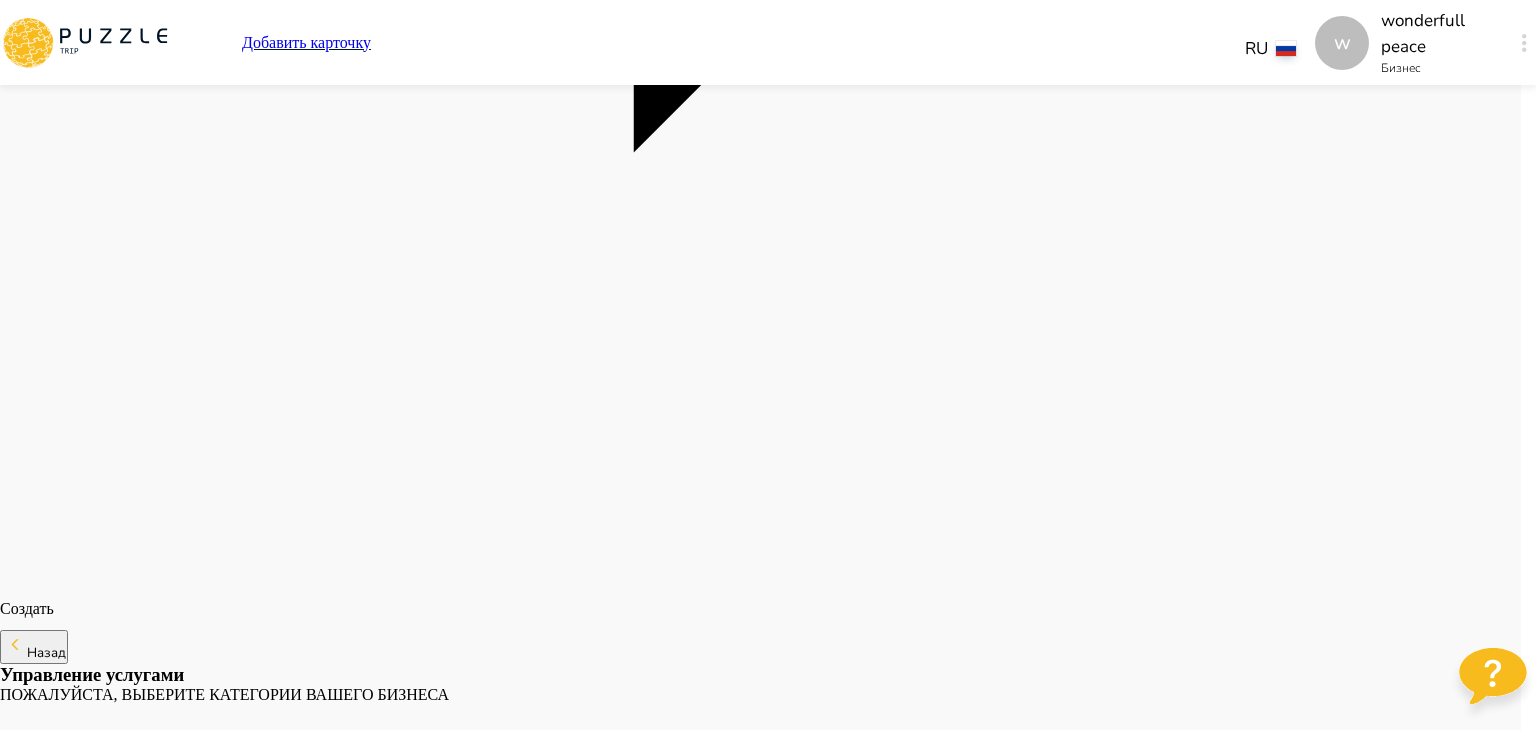 click at bounding box center (760, 18894) 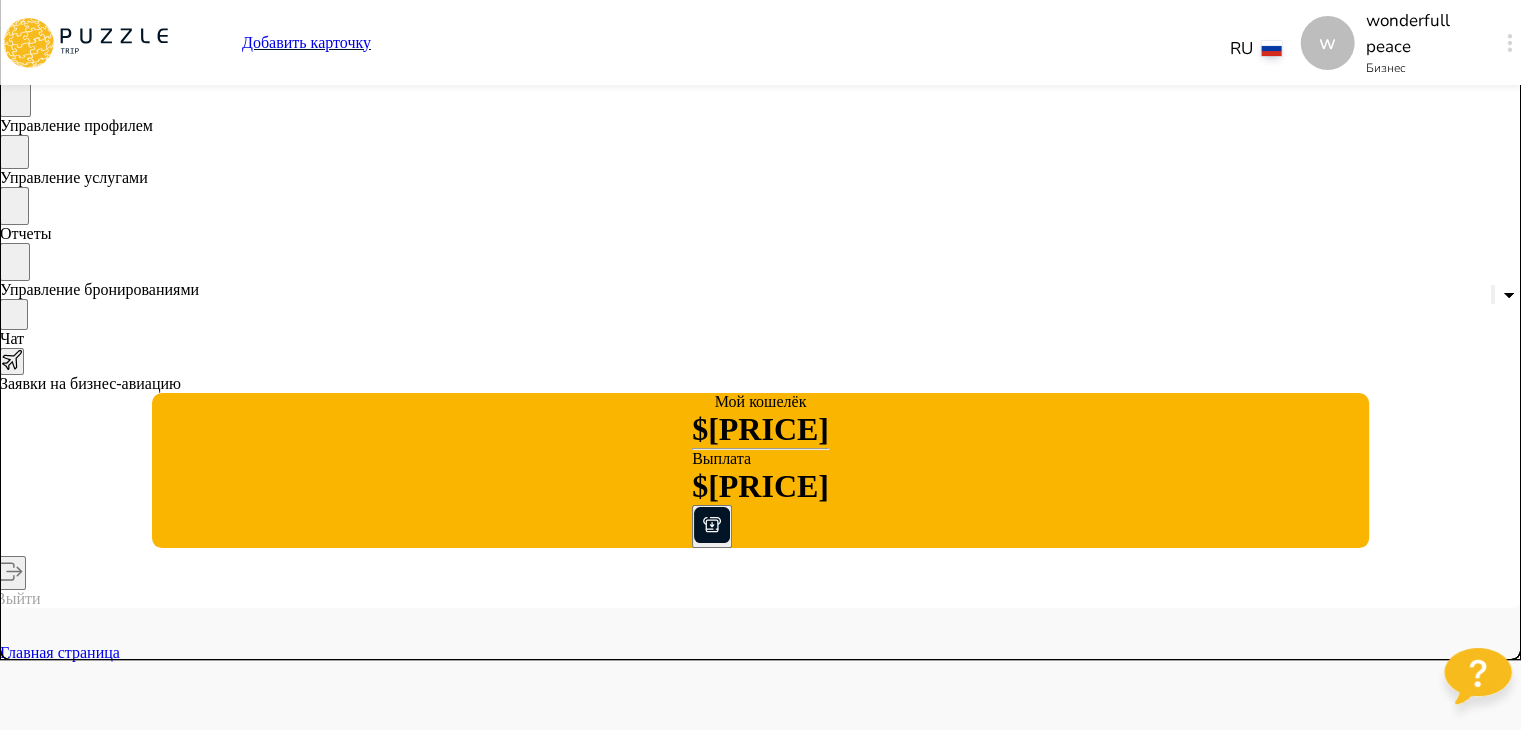 scroll, scrollTop: 0, scrollLeft: 0, axis: both 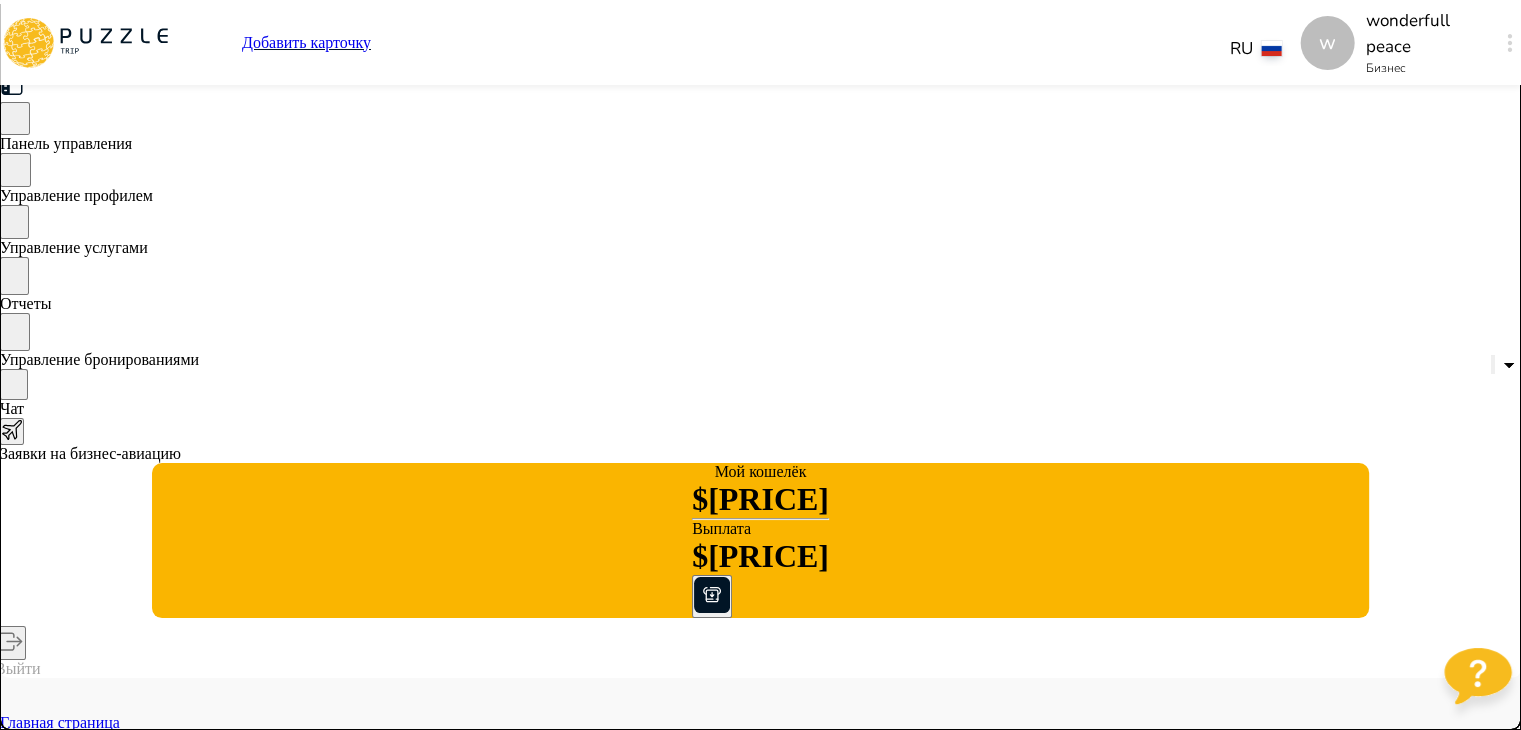 click on "Назад" at bounding box center [46, 3853] 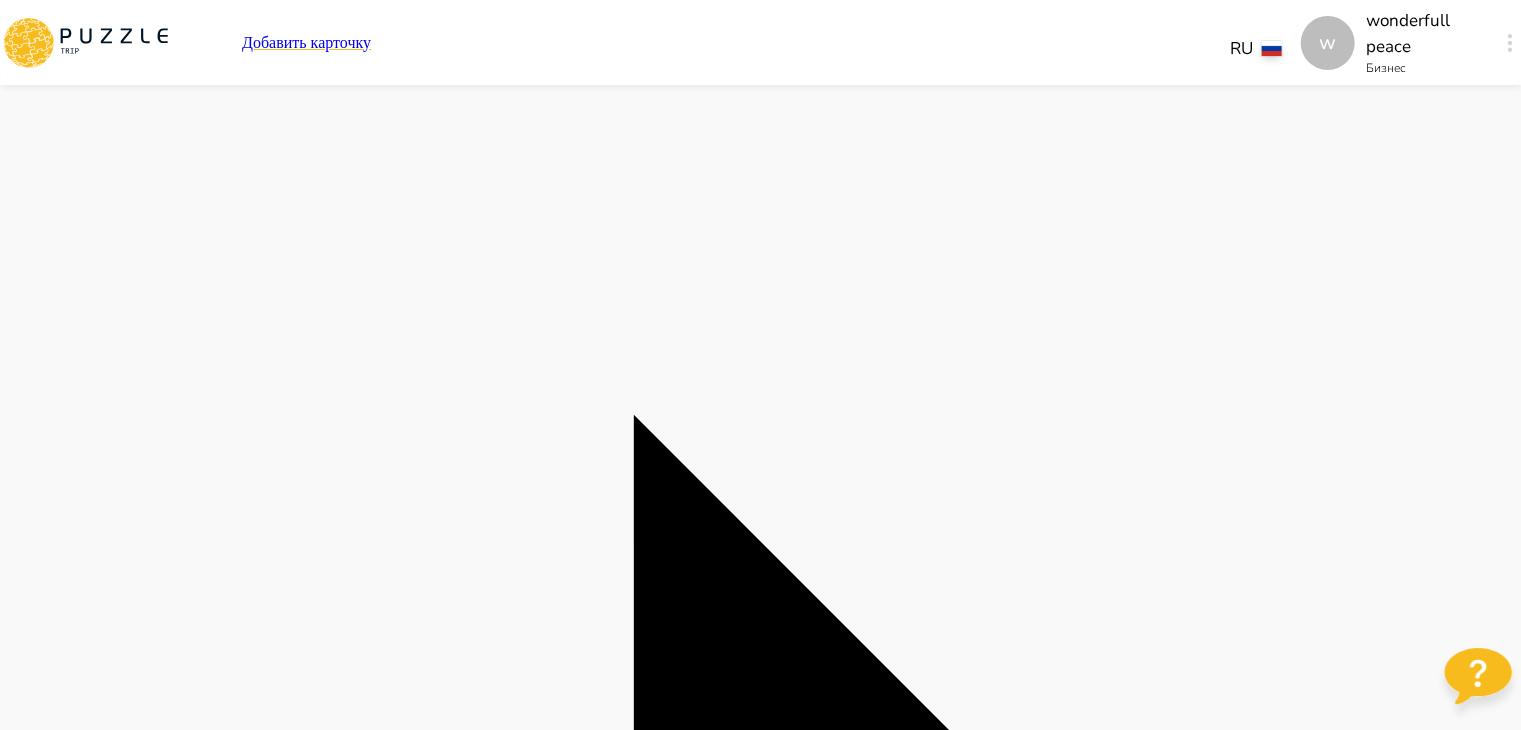 scroll, scrollTop: 899, scrollLeft: 0, axis: vertical 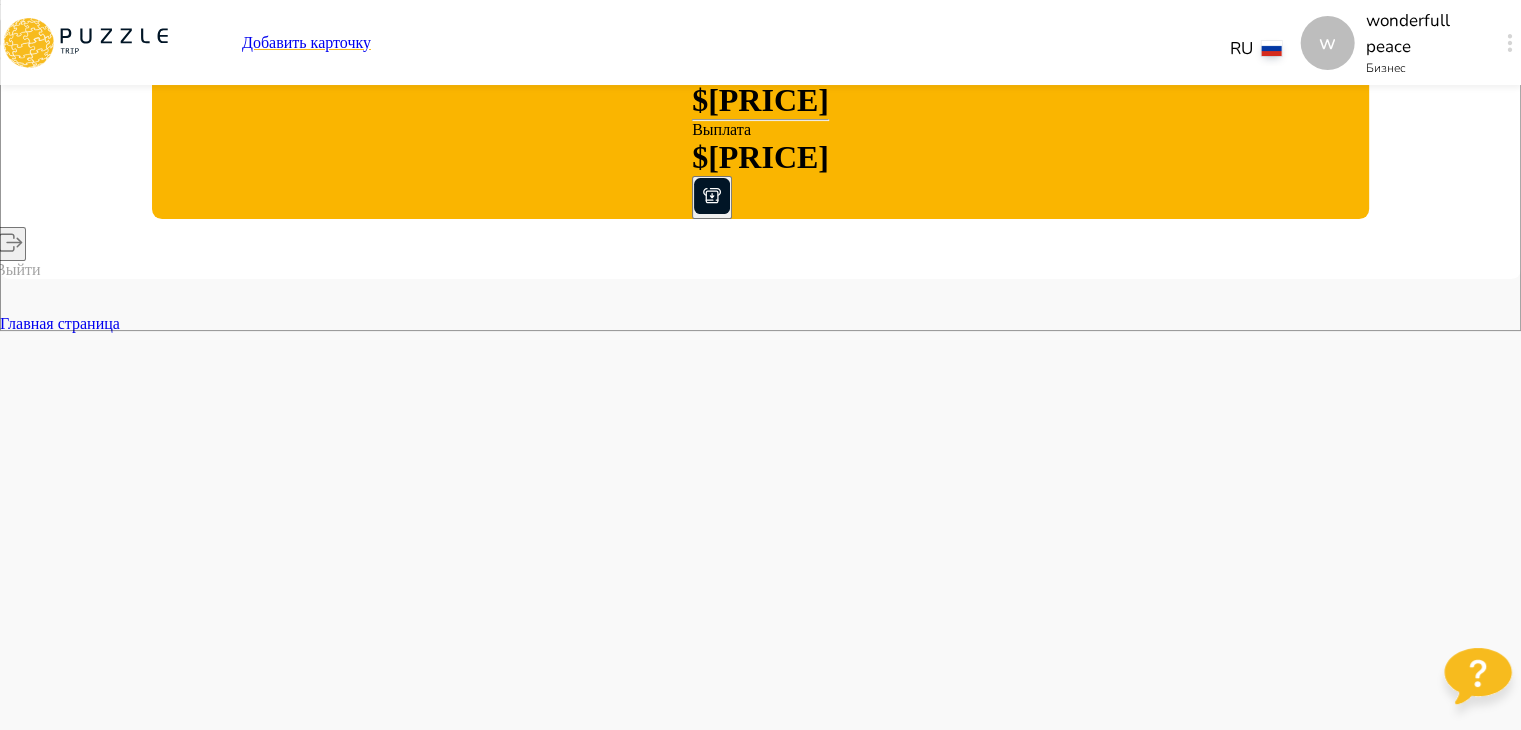 click at bounding box center (1258, 5319) 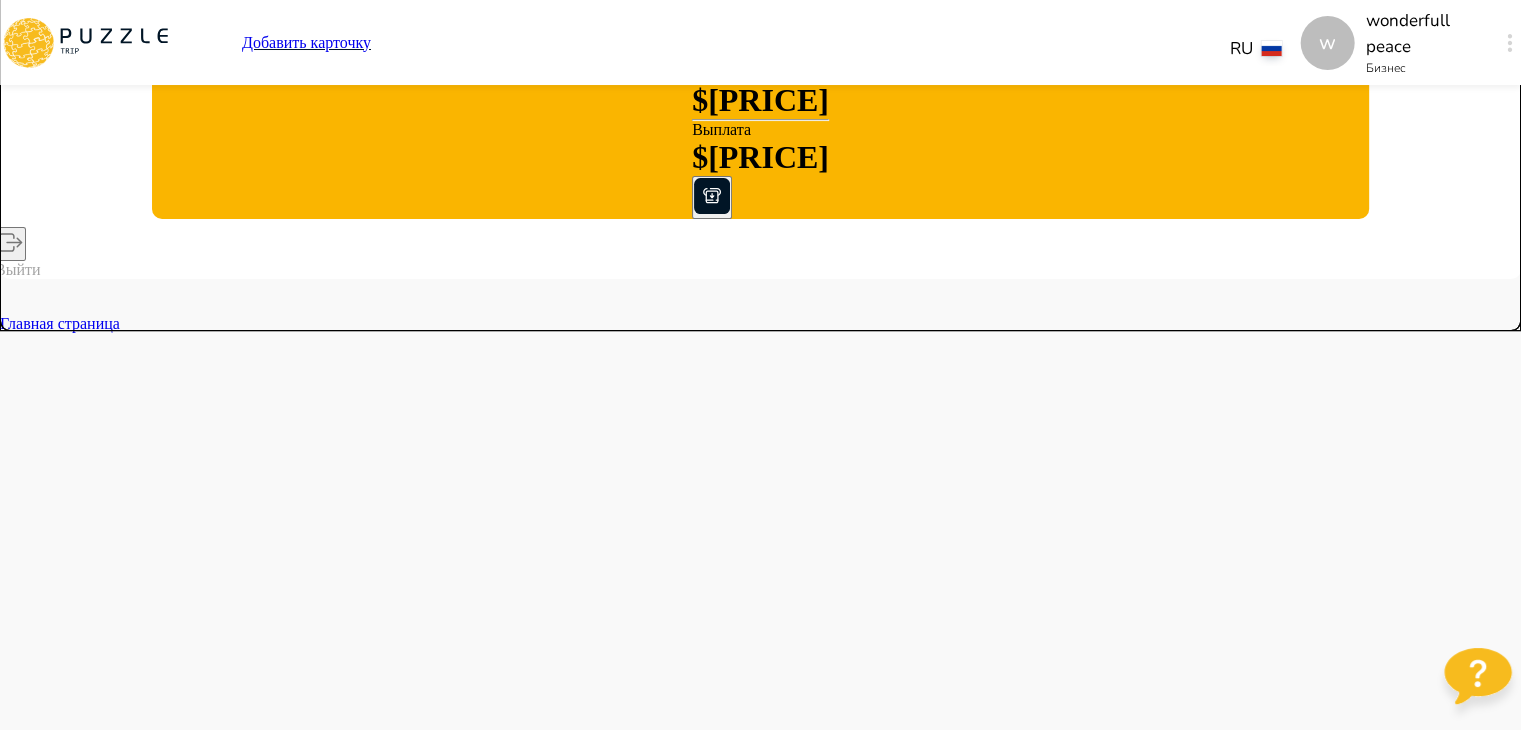 scroll, scrollTop: 0, scrollLeft: 0, axis: both 